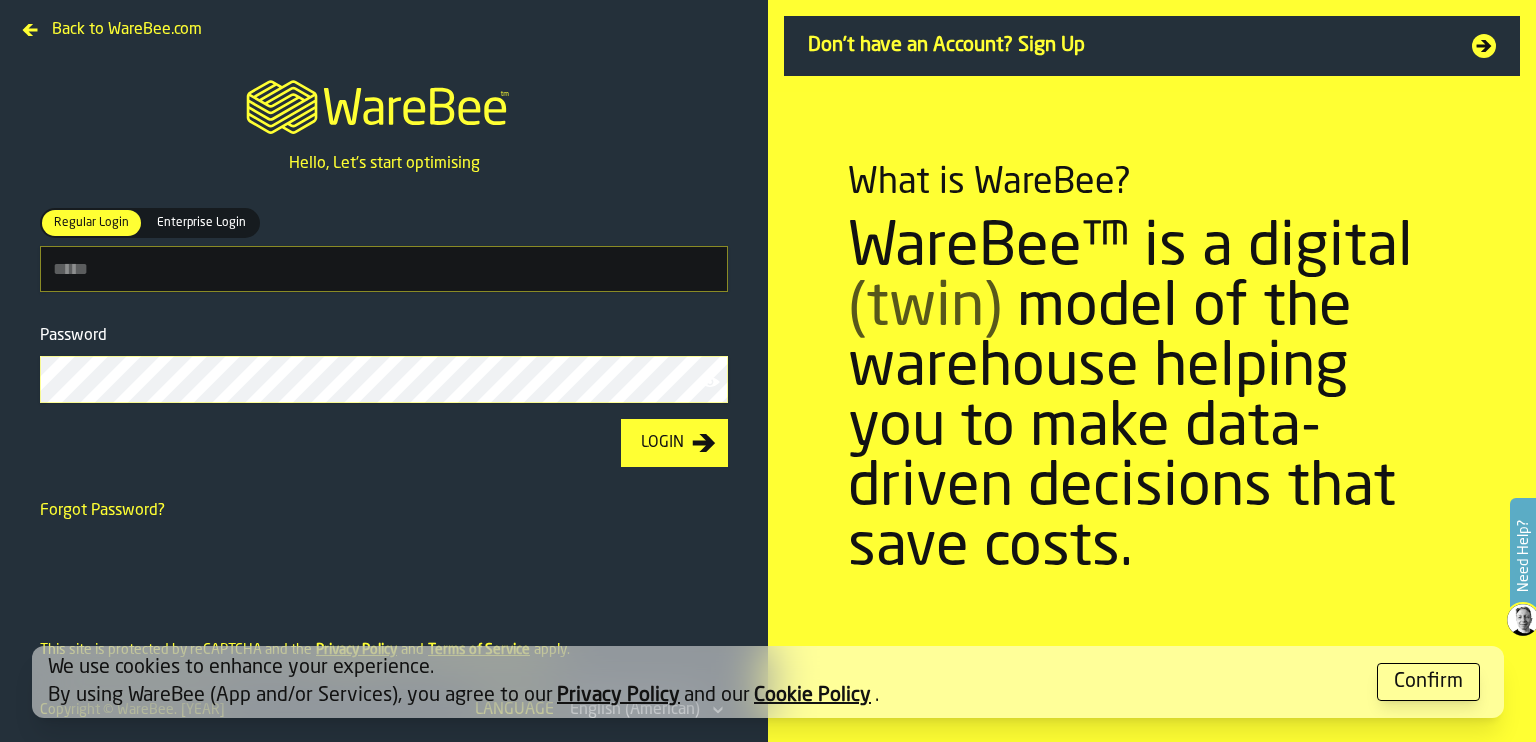 scroll, scrollTop: 0, scrollLeft: 0, axis: both 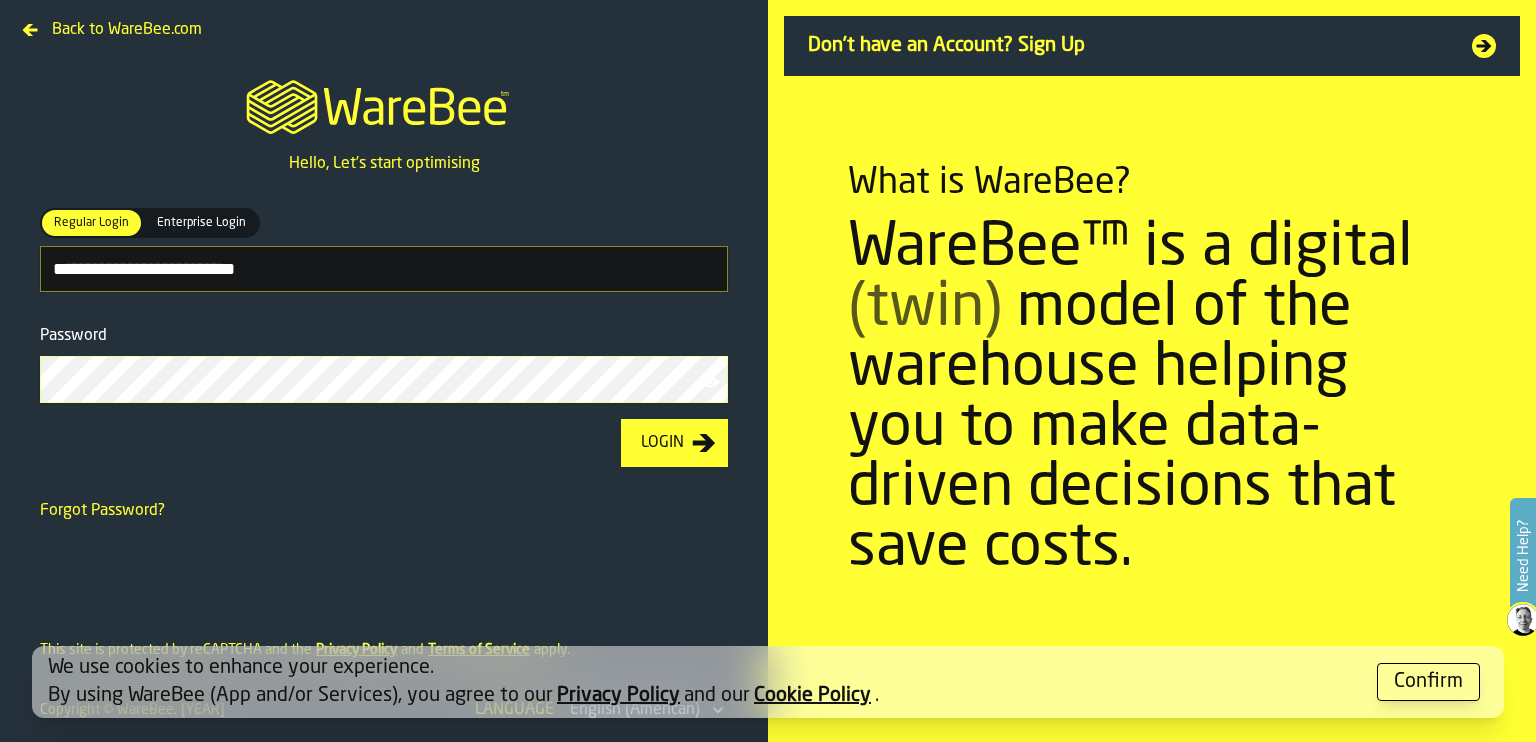 type on "**********" 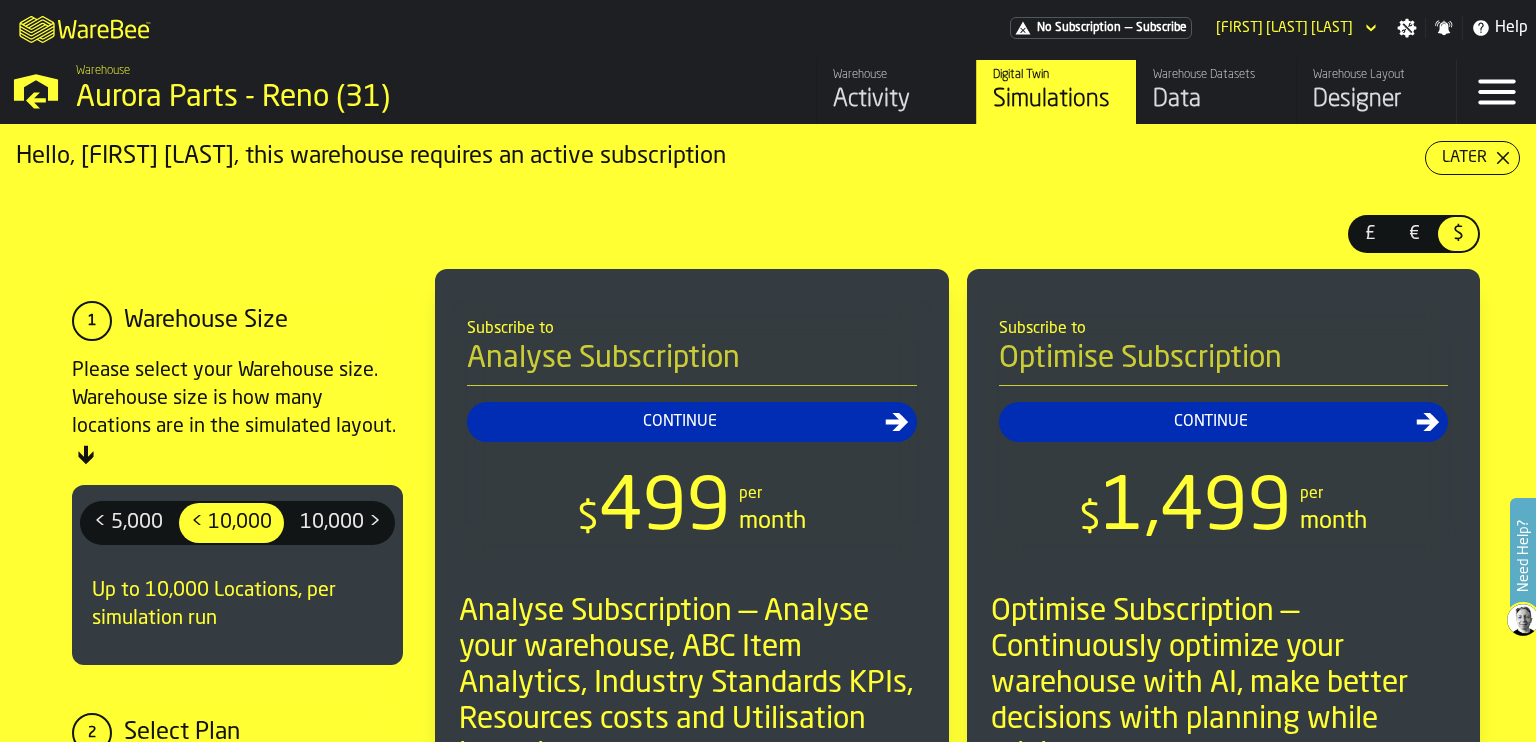 click on "Activity" at bounding box center (896, 100) 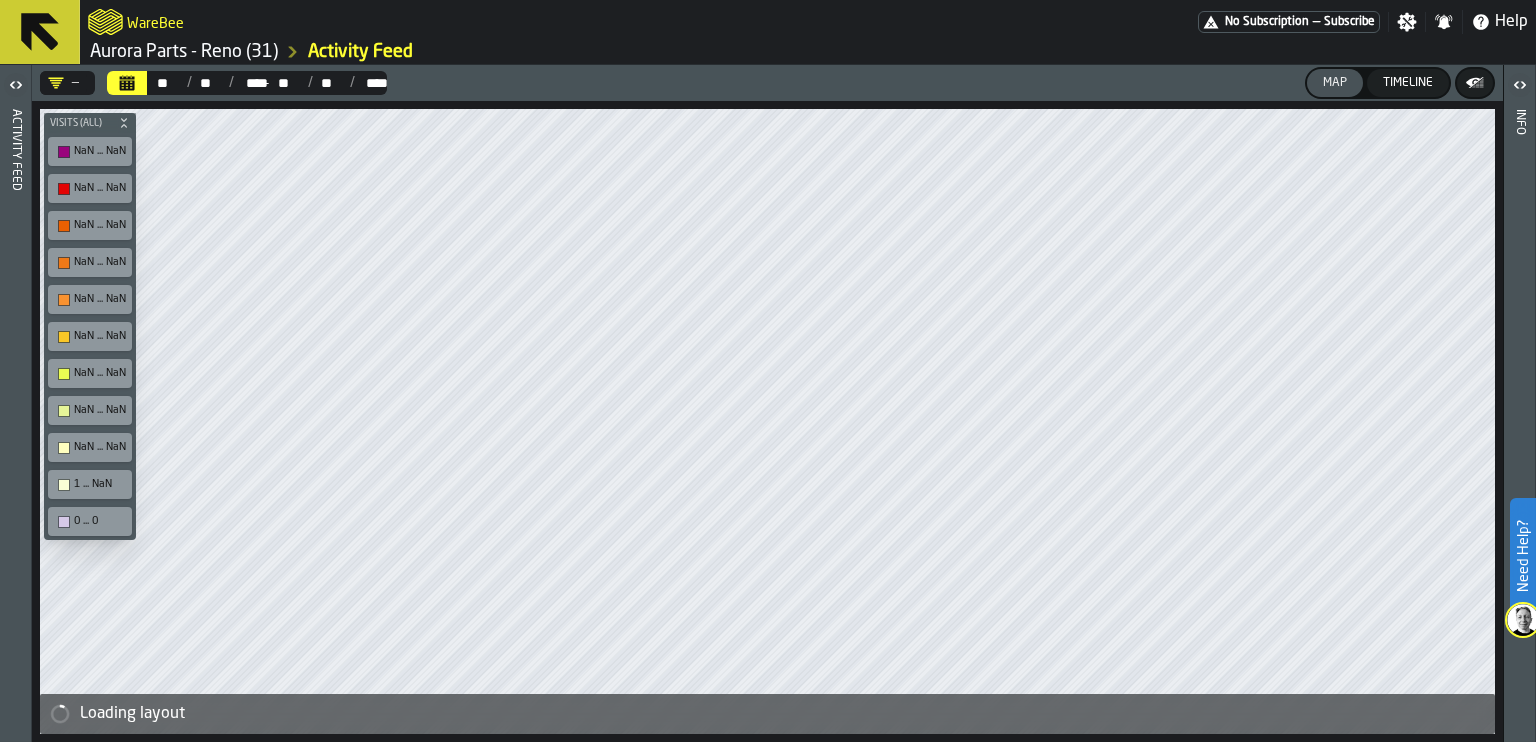 click on "NaN ... NaN" at bounding box center [100, 151] 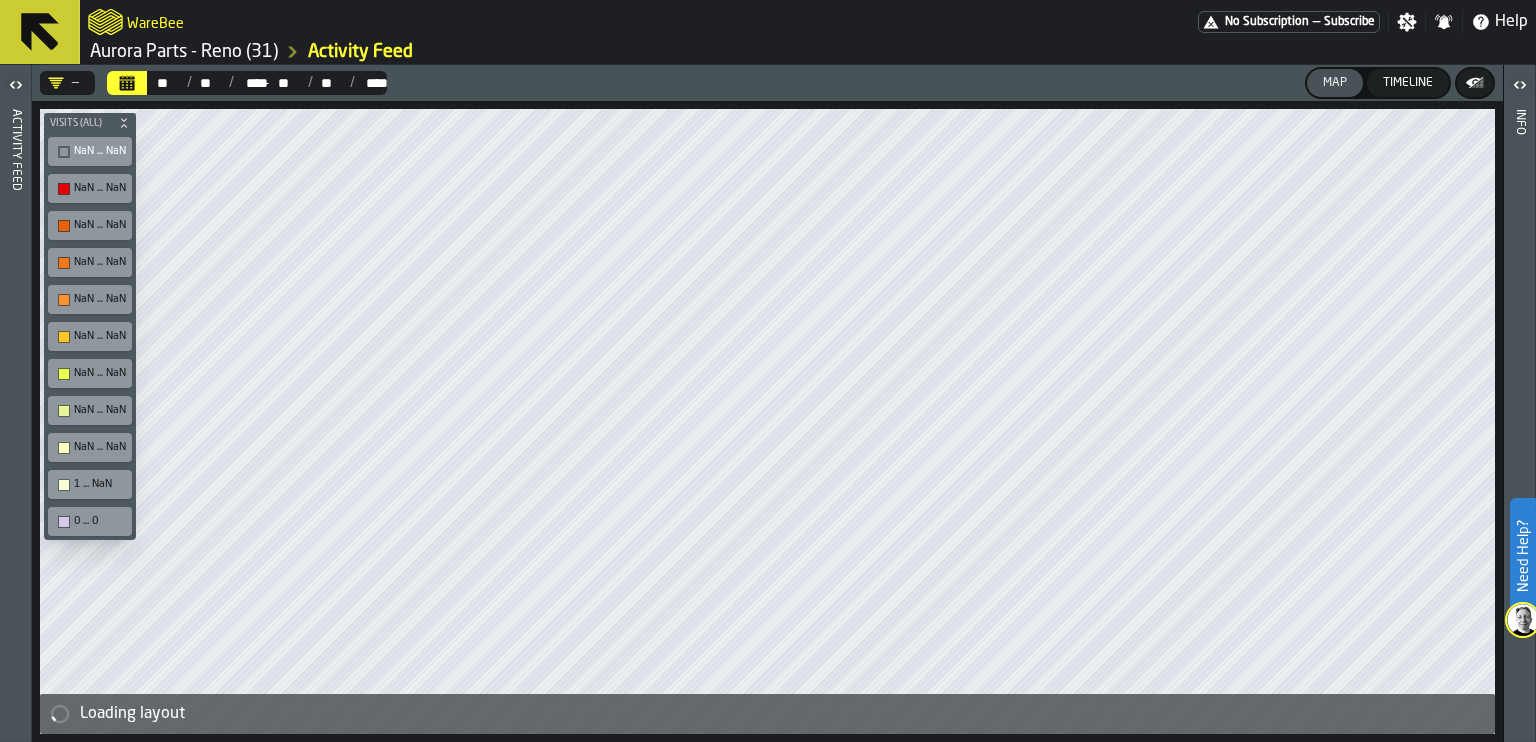 click on "NaN ... NaN" at bounding box center (100, 151) 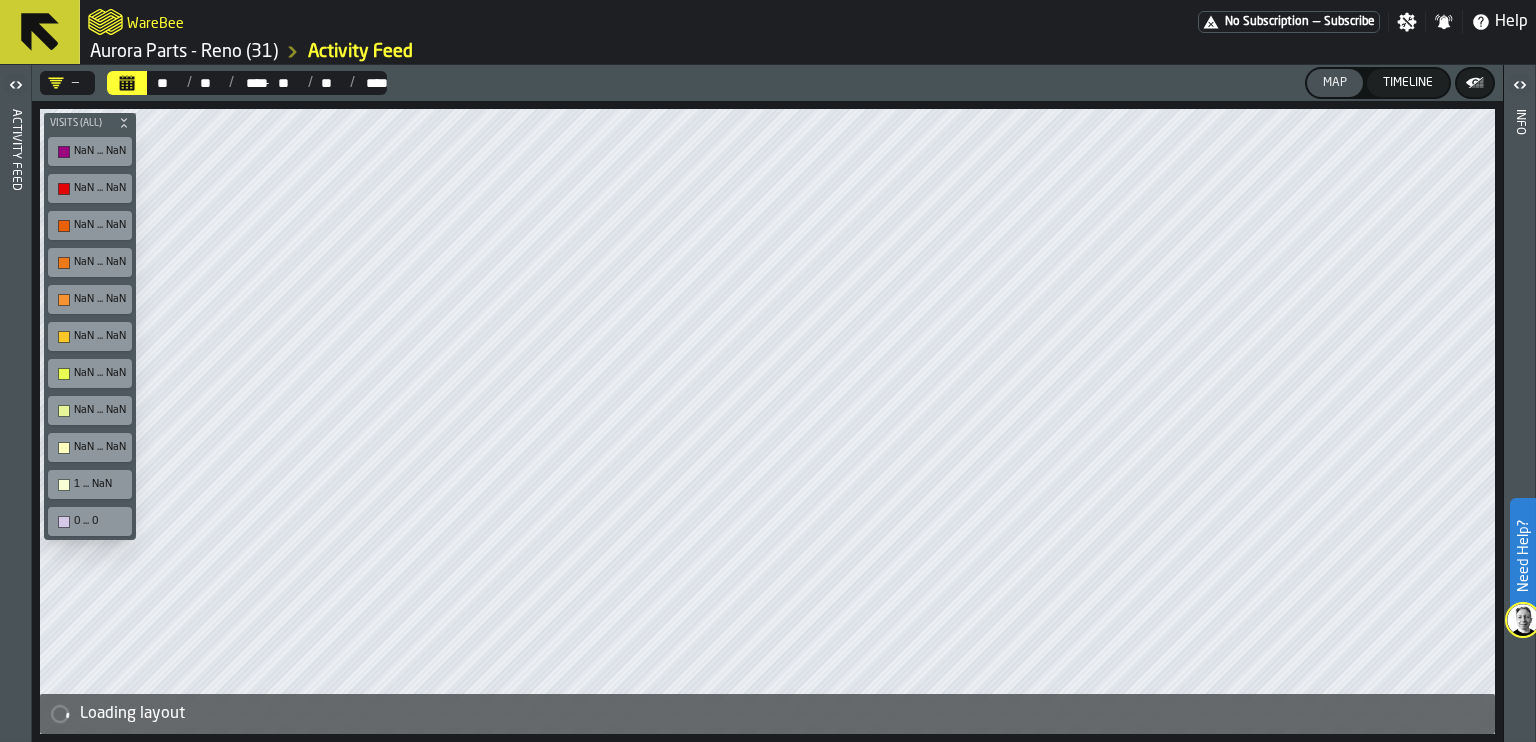 click at bounding box center (40, 32) 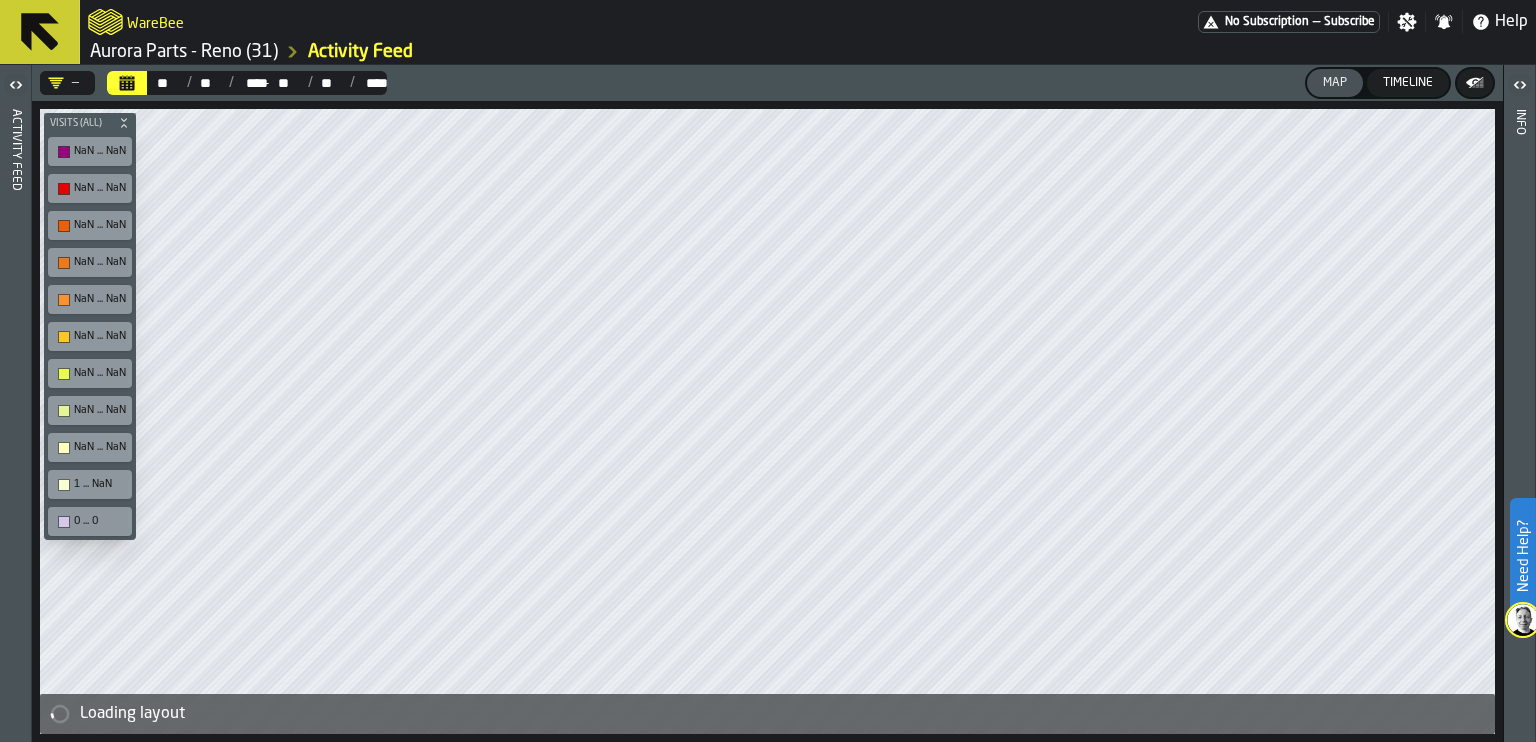 click on "WareBee" at bounding box center (155, 22) 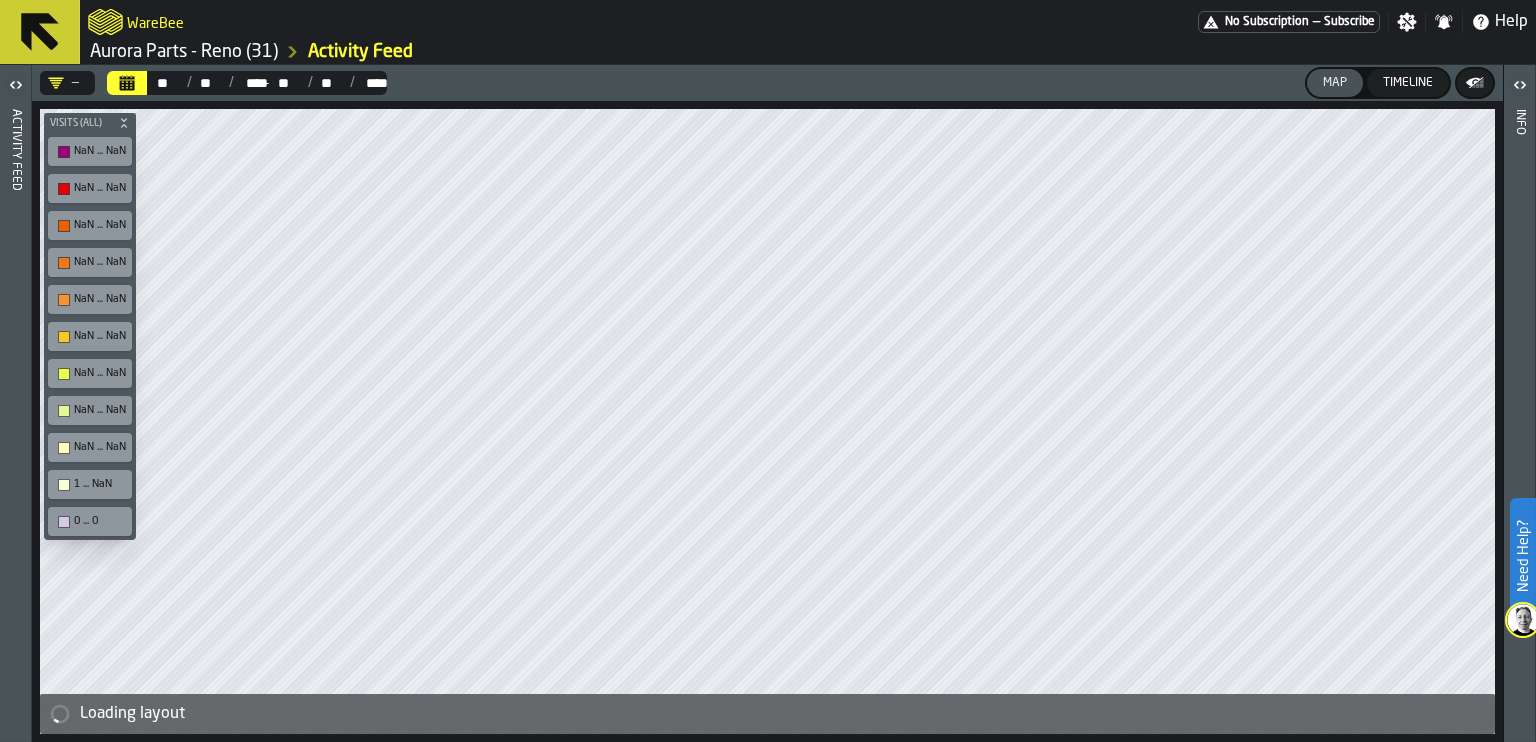 click on "—" at bounding box center (1316, 22) 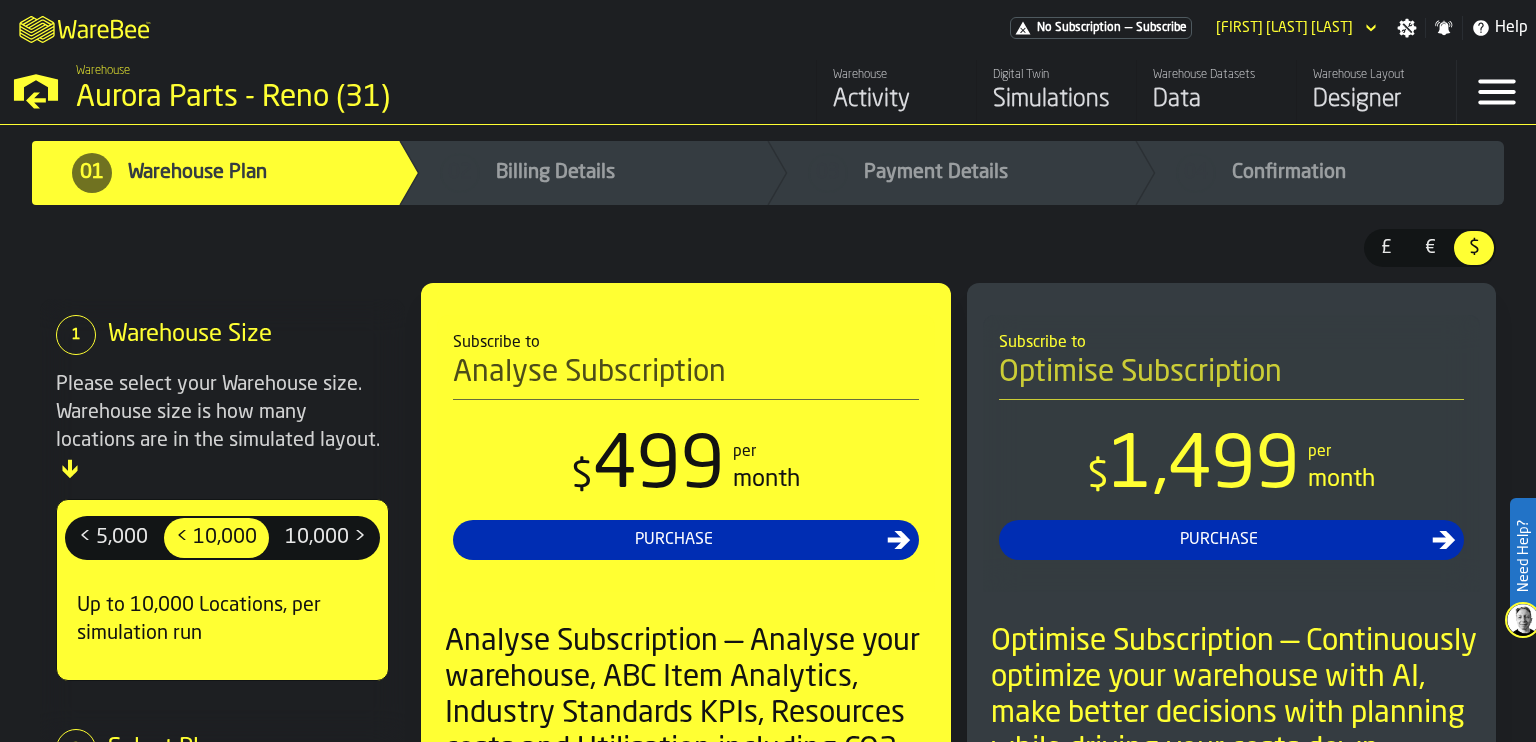 click on "Data" at bounding box center (1216, 100) 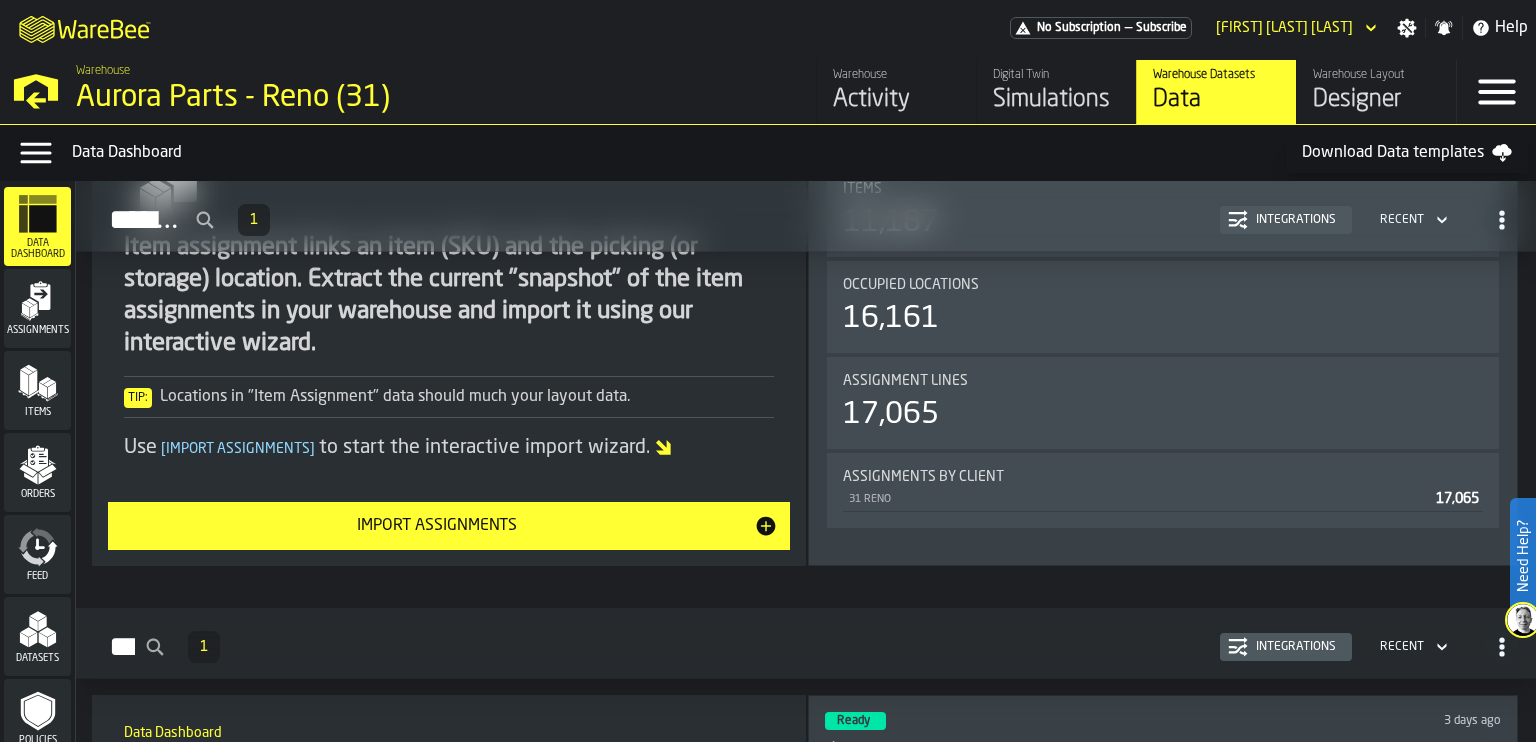 scroll, scrollTop: 55, scrollLeft: 0, axis: vertical 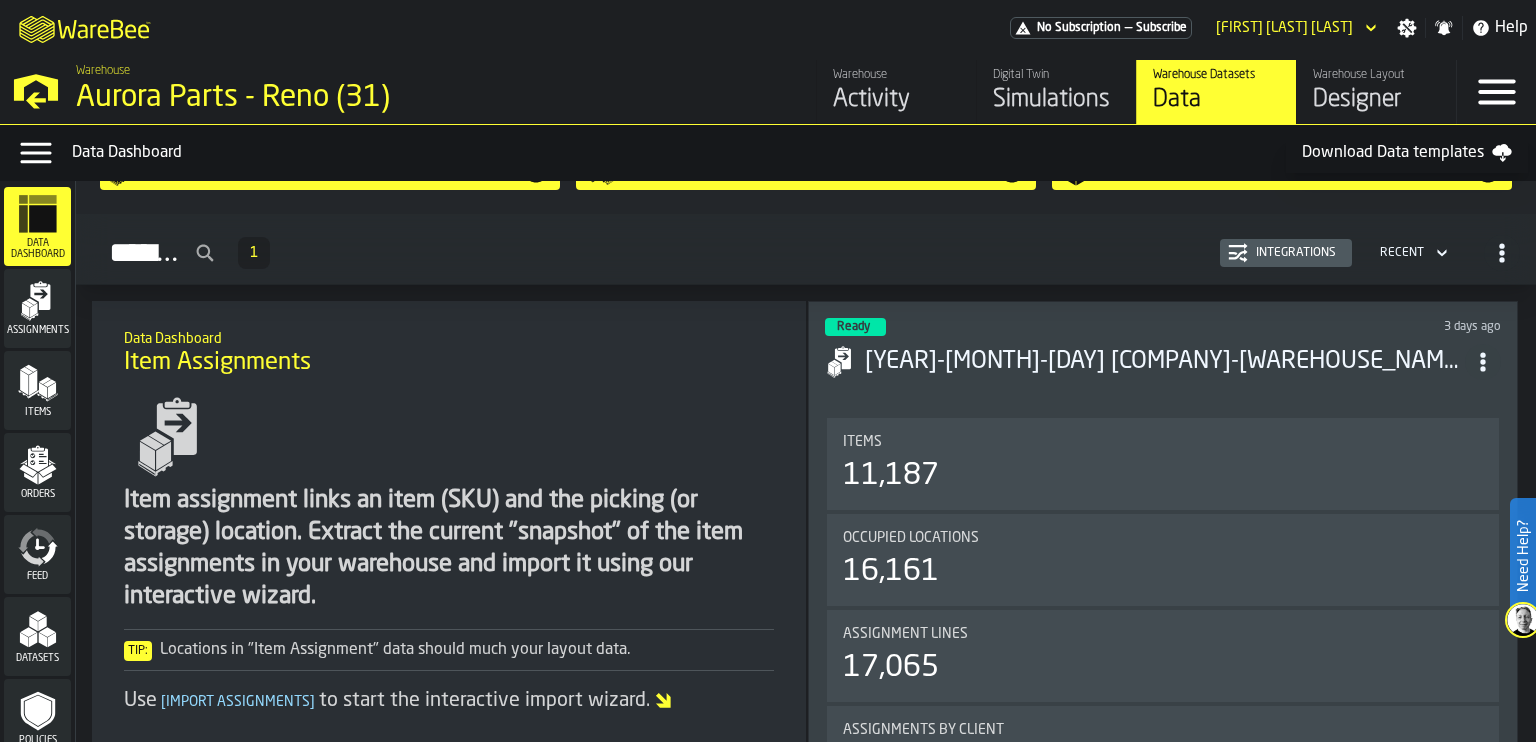 click 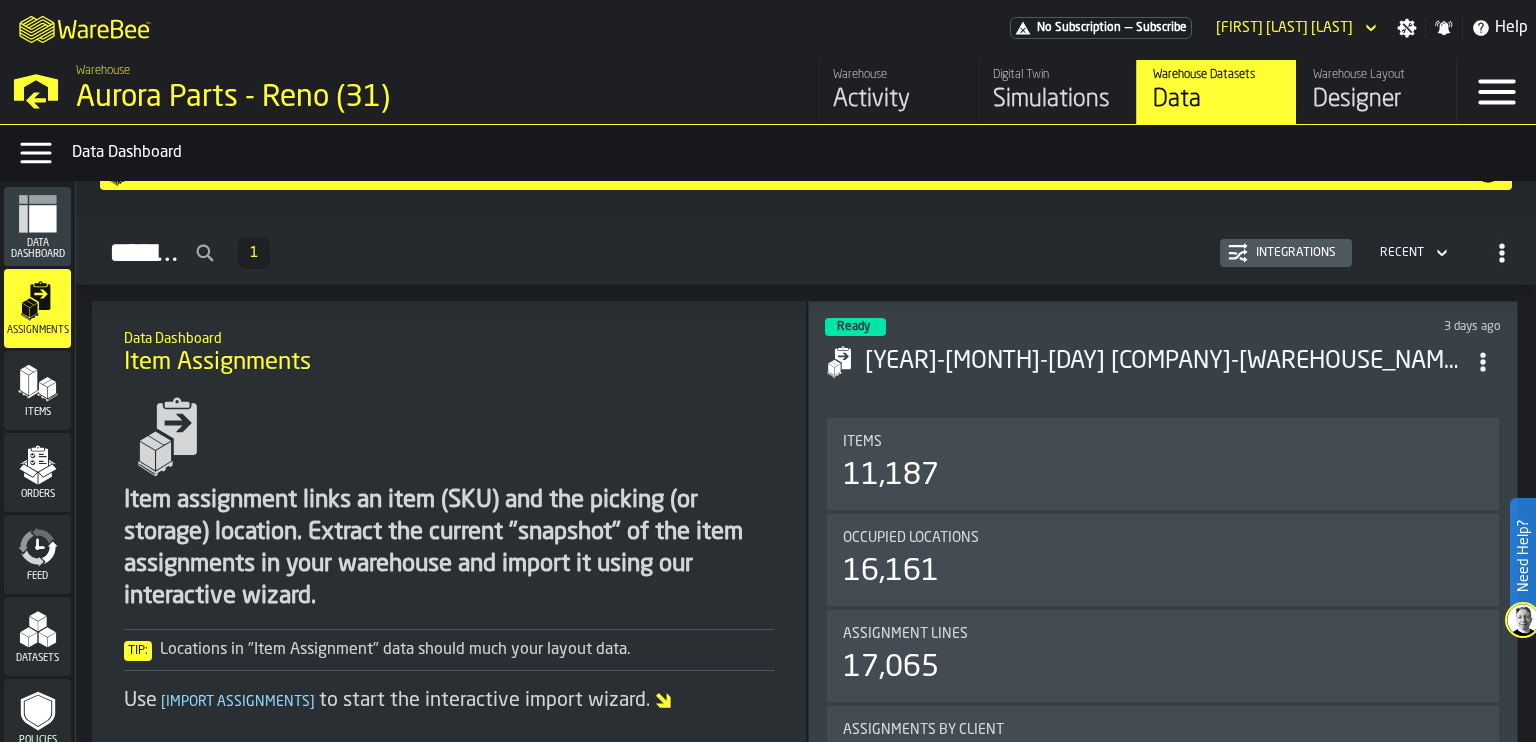 click on "Designer" at bounding box center [1376, 100] 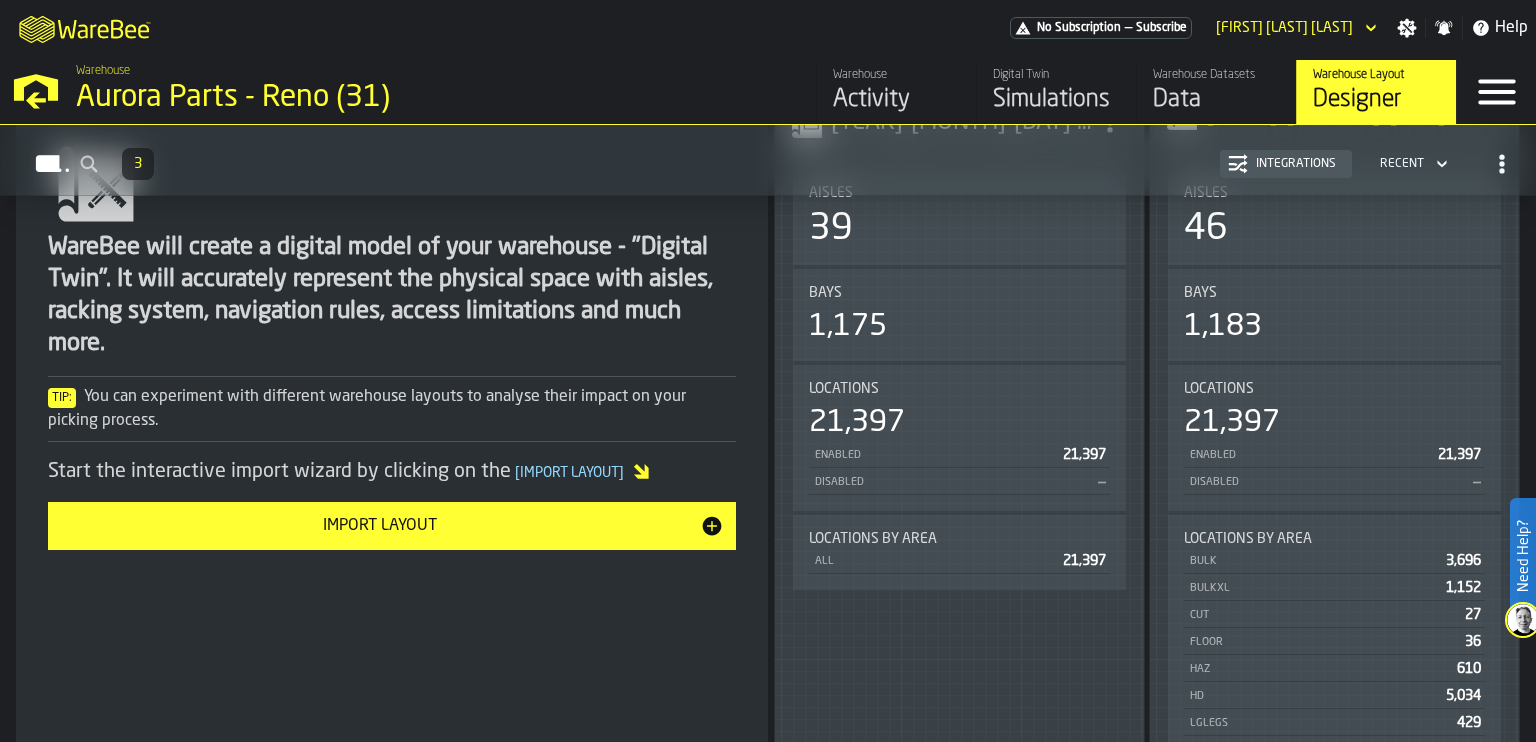 scroll, scrollTop: 0, scrollLeft: 0, axis: both 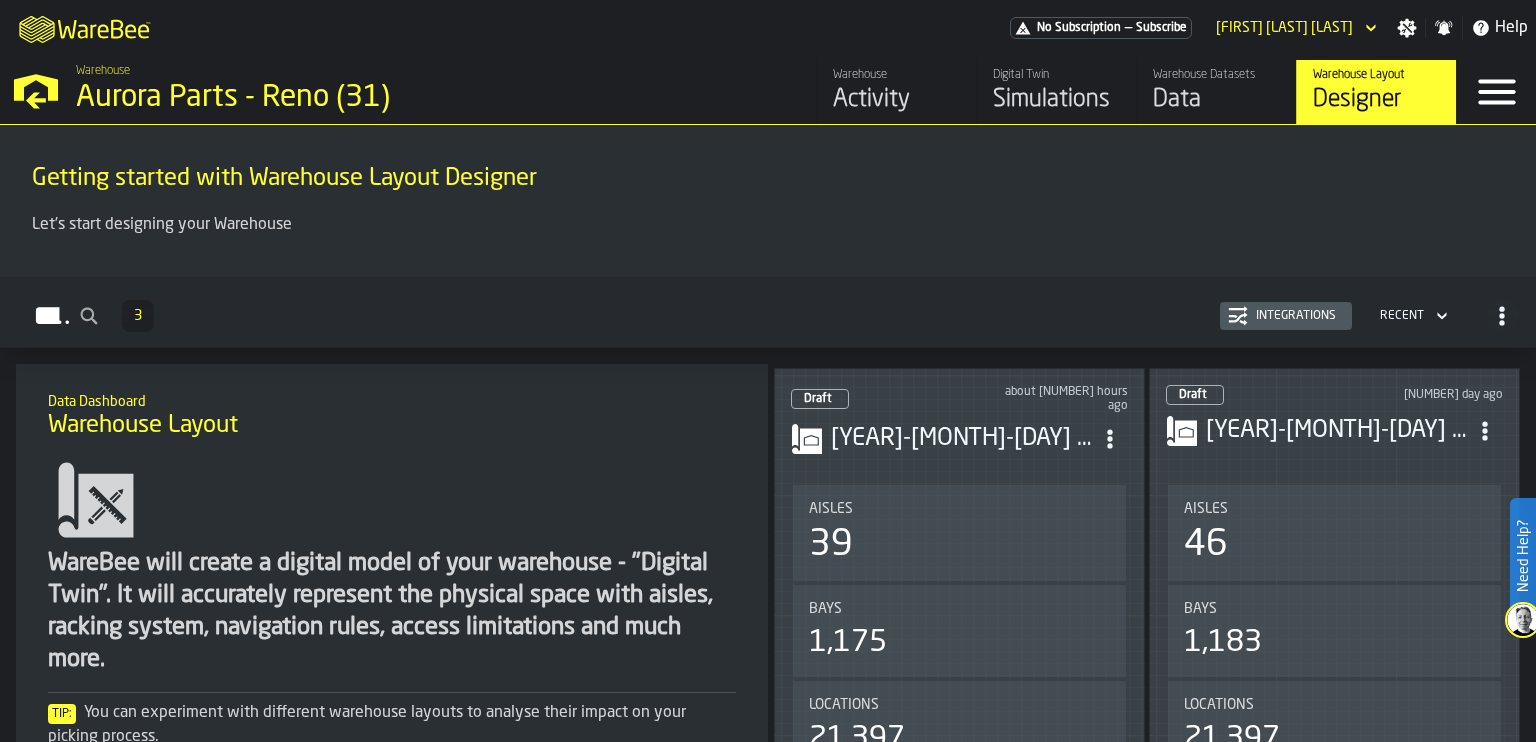 click on "[YEAR]-[MONTH]-[DAY] [COMPANY]-[COMPANY]-[TYPE]-[VERSION].csv" at bounding box center [961, 439] 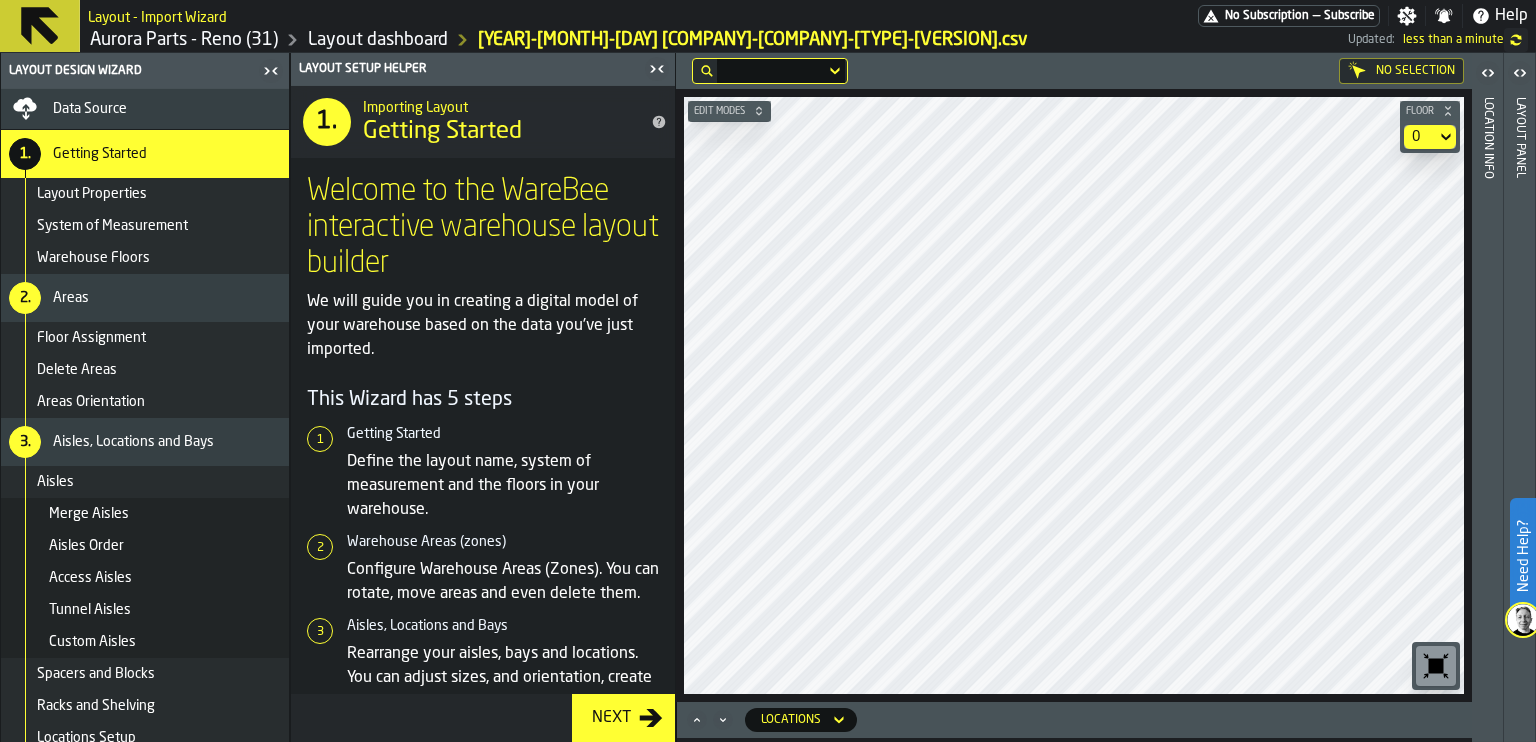 click on "Define the layout name, system of measurement and the floors in your warehouse." at bounding box center [503, 486] 